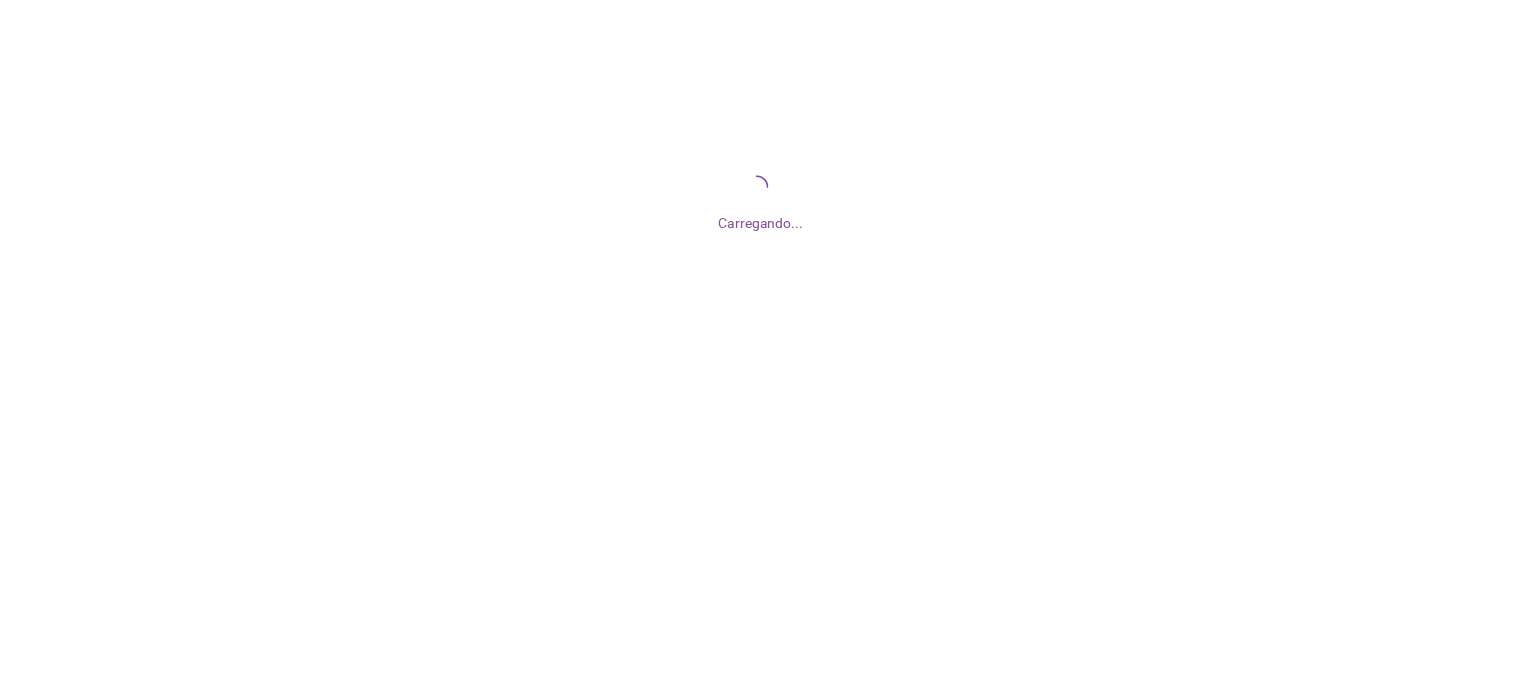 scroll, scrollTop: 0, scrollLeft: 0, axis: both 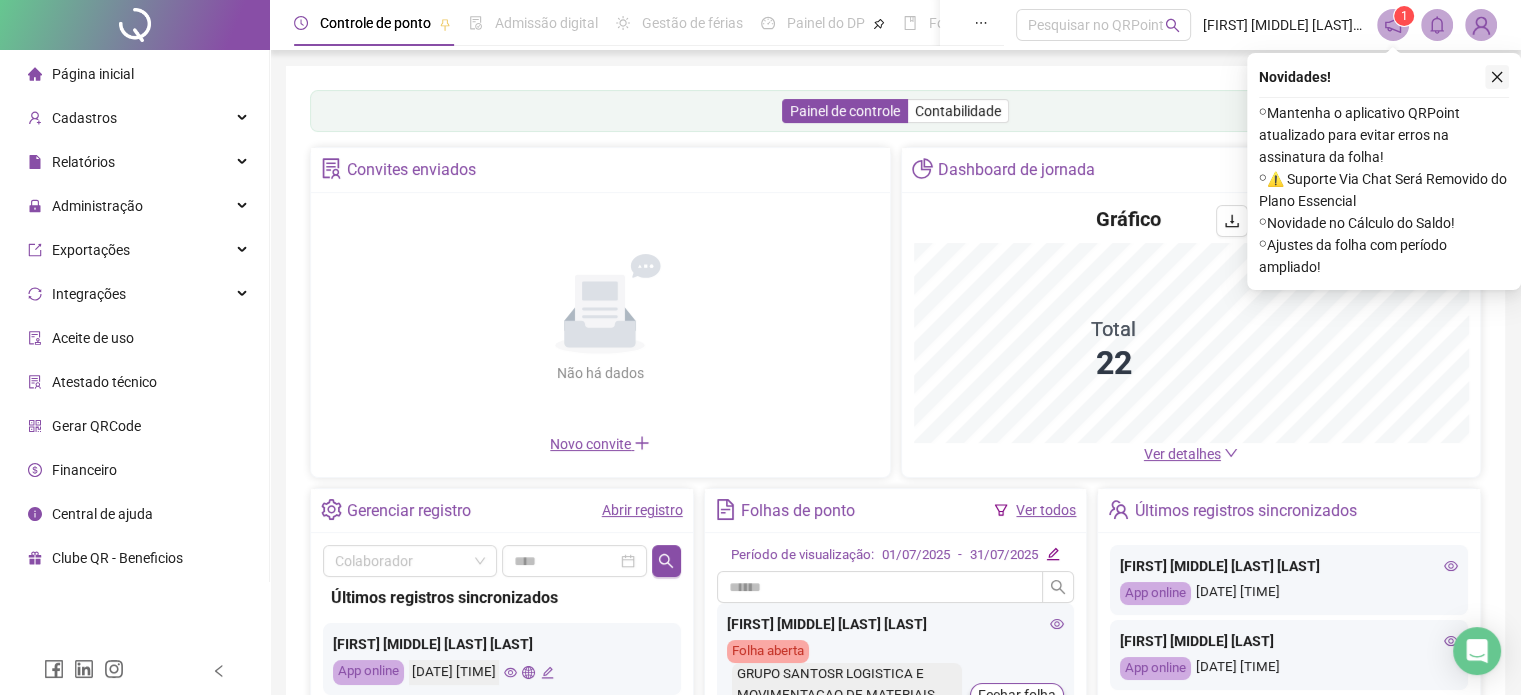 click 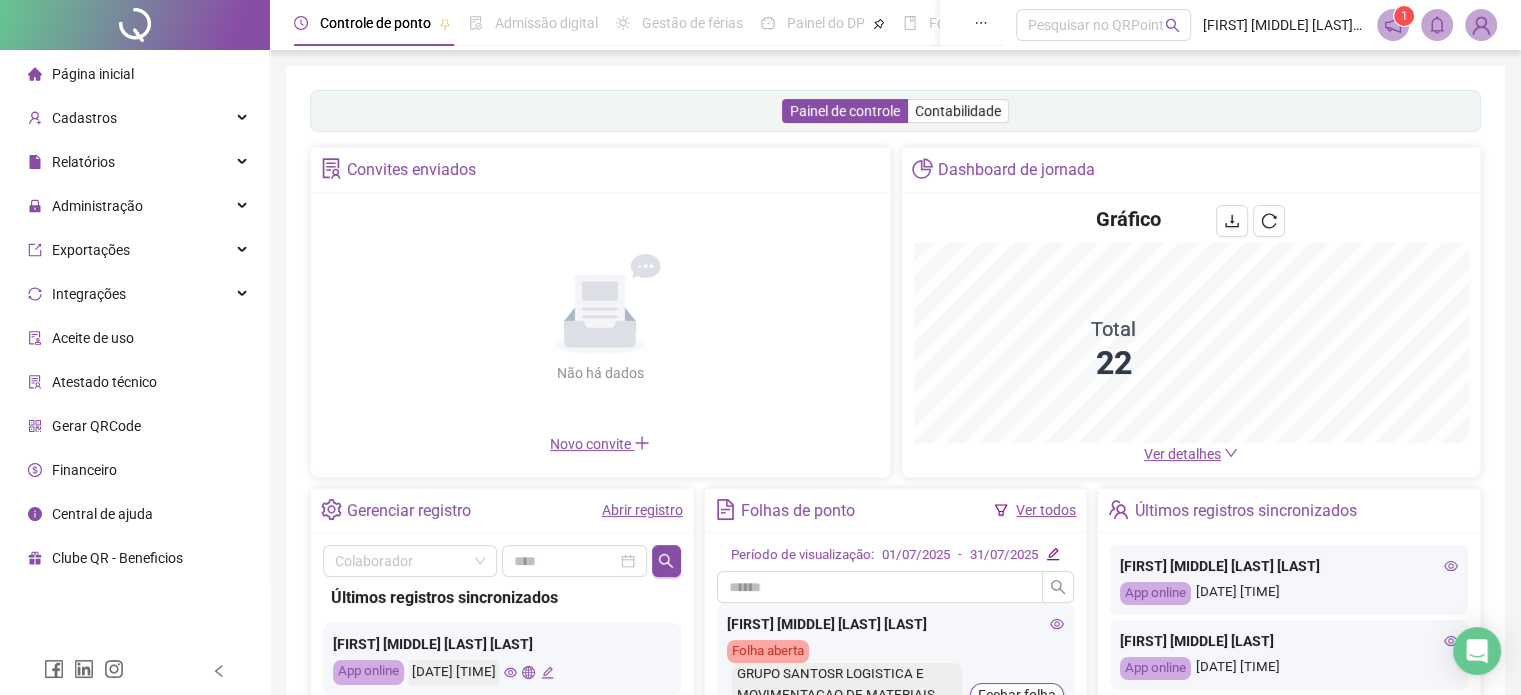 click on "Ver detalhes" at bounding box center (1182, 454) 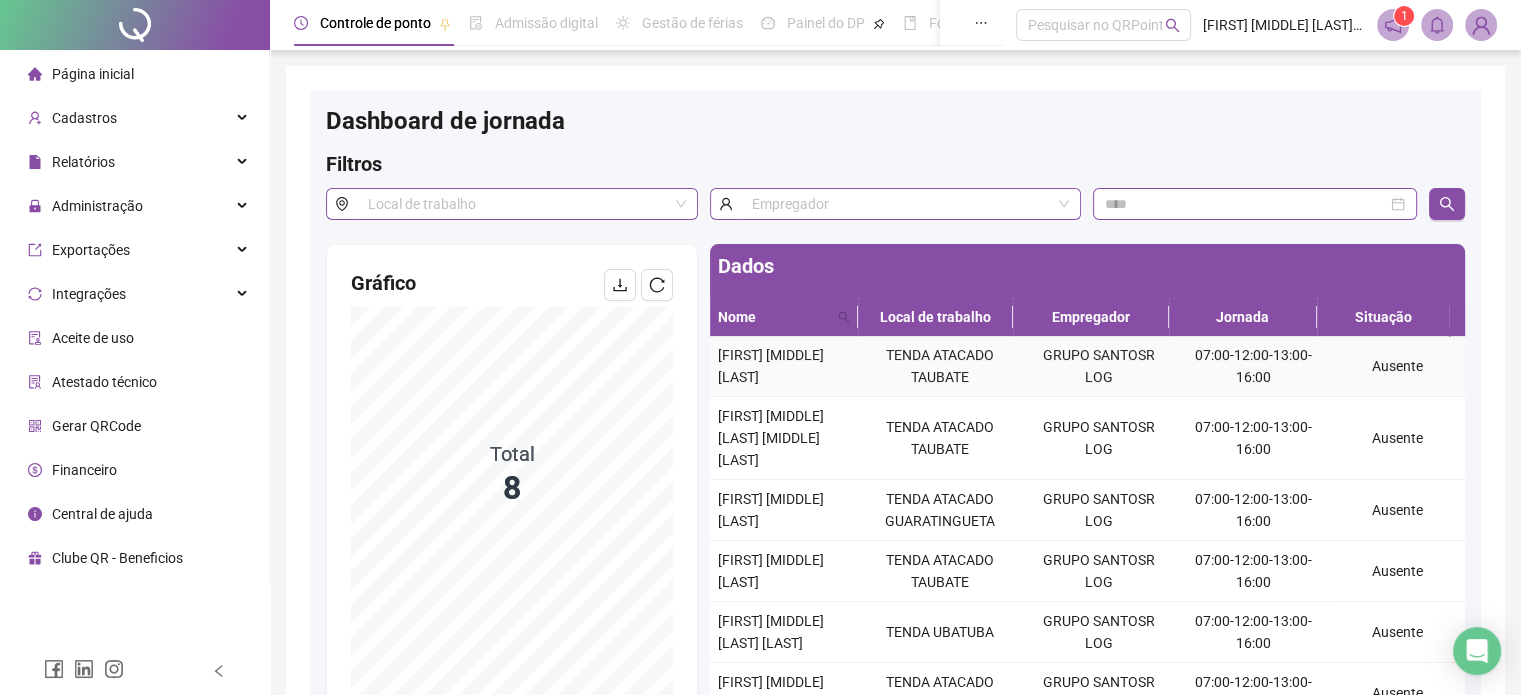 scroll, scrollTop: 88, scrollLeft: 0, axis: vertical 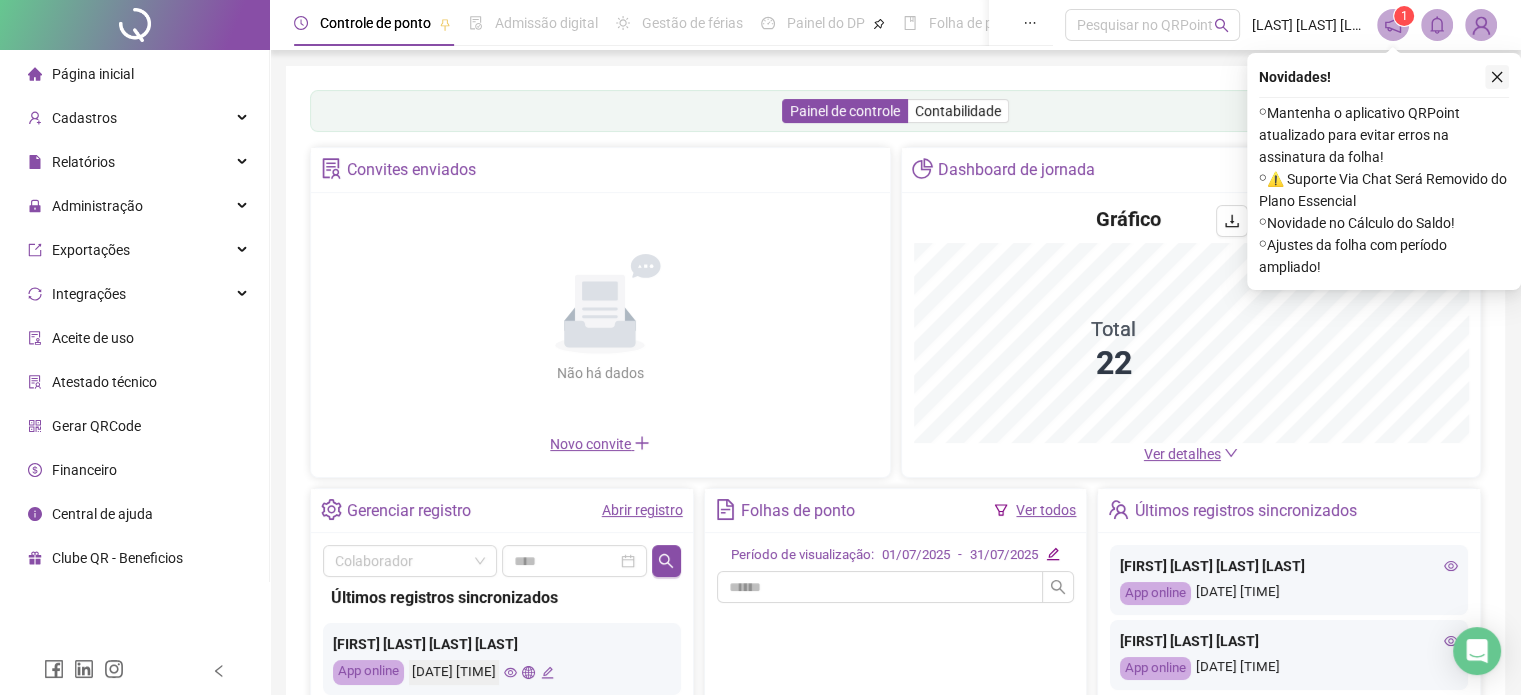 click 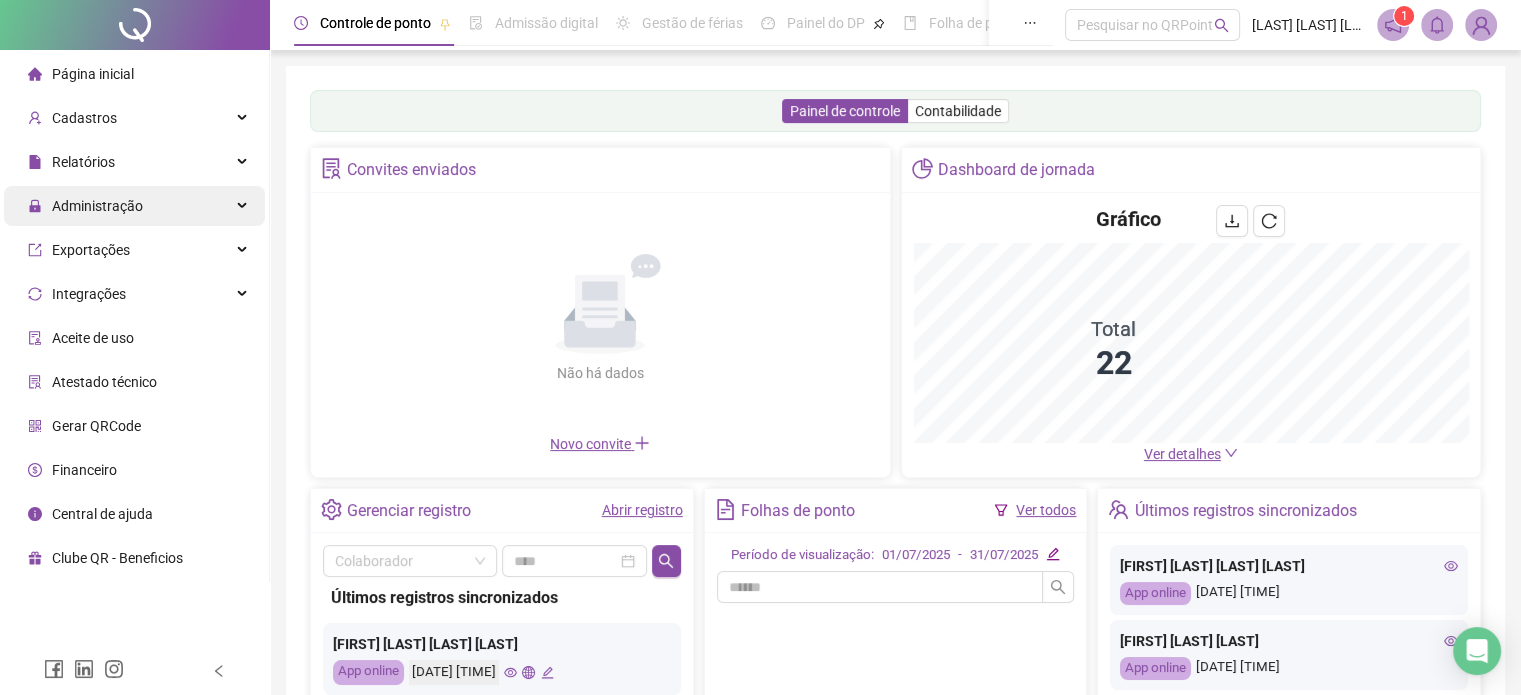 click on "Administração" at bounding box center [134, 206] 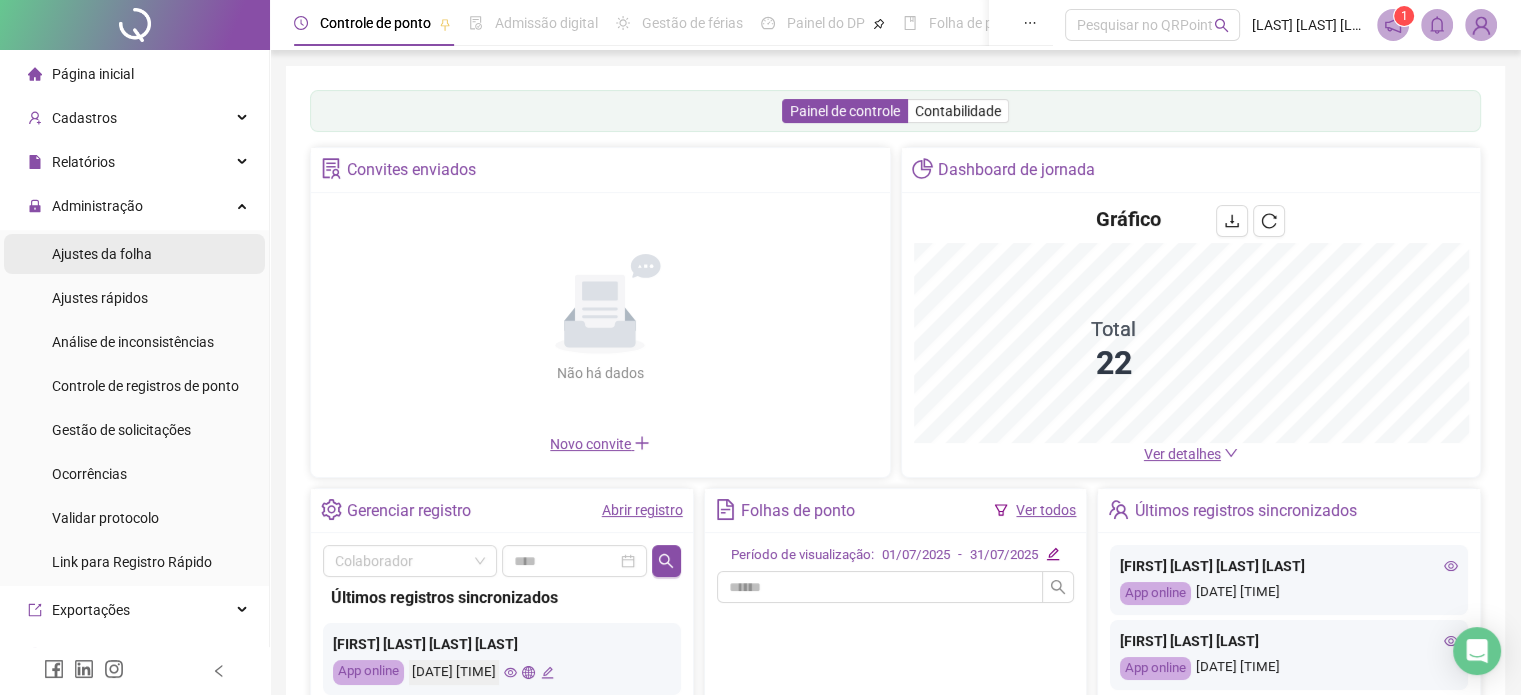 click on "Ajustes da folha" at bounding box center (102, 254) 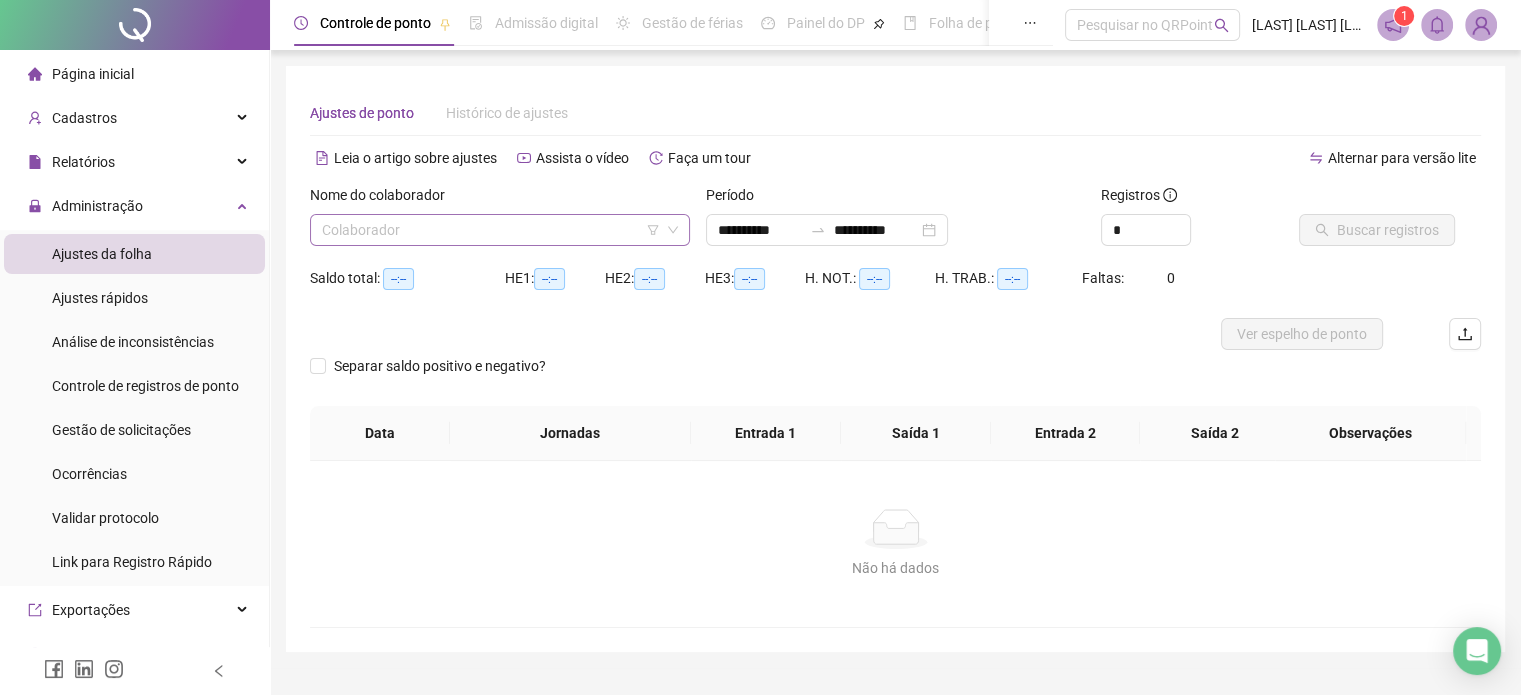 click at bounding box center [491, 230] 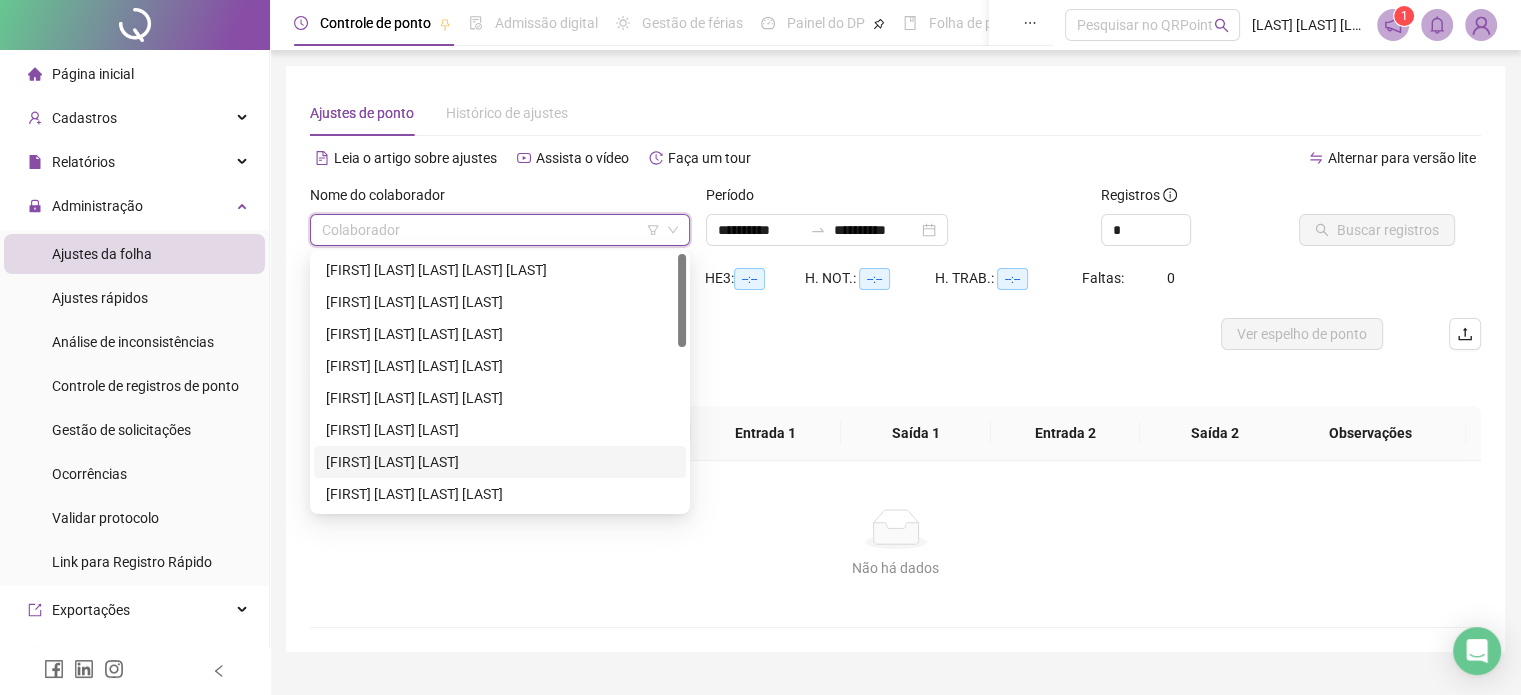 click on "[FIRST] [LAST] [LAST]" at bounding box center [500, 462] 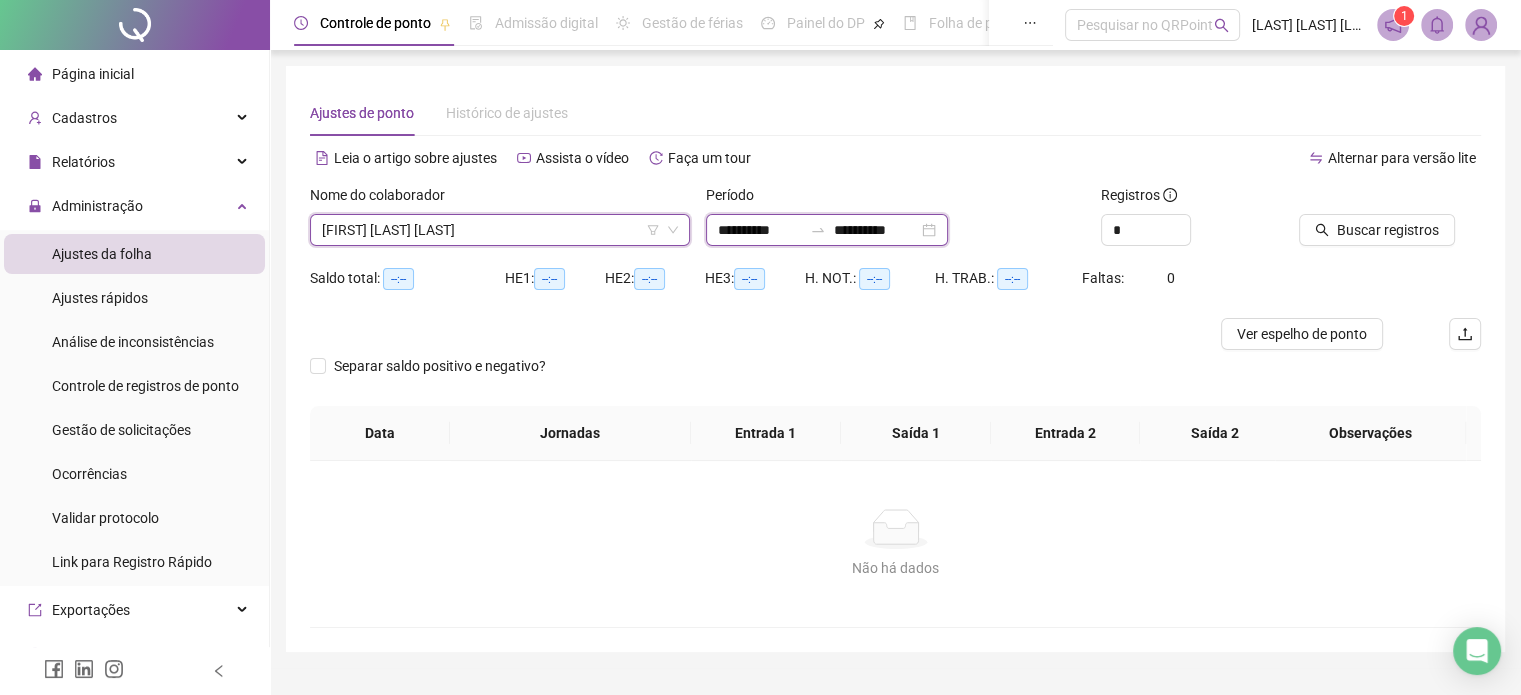 click on "**********" at bounding box center [760, 230] 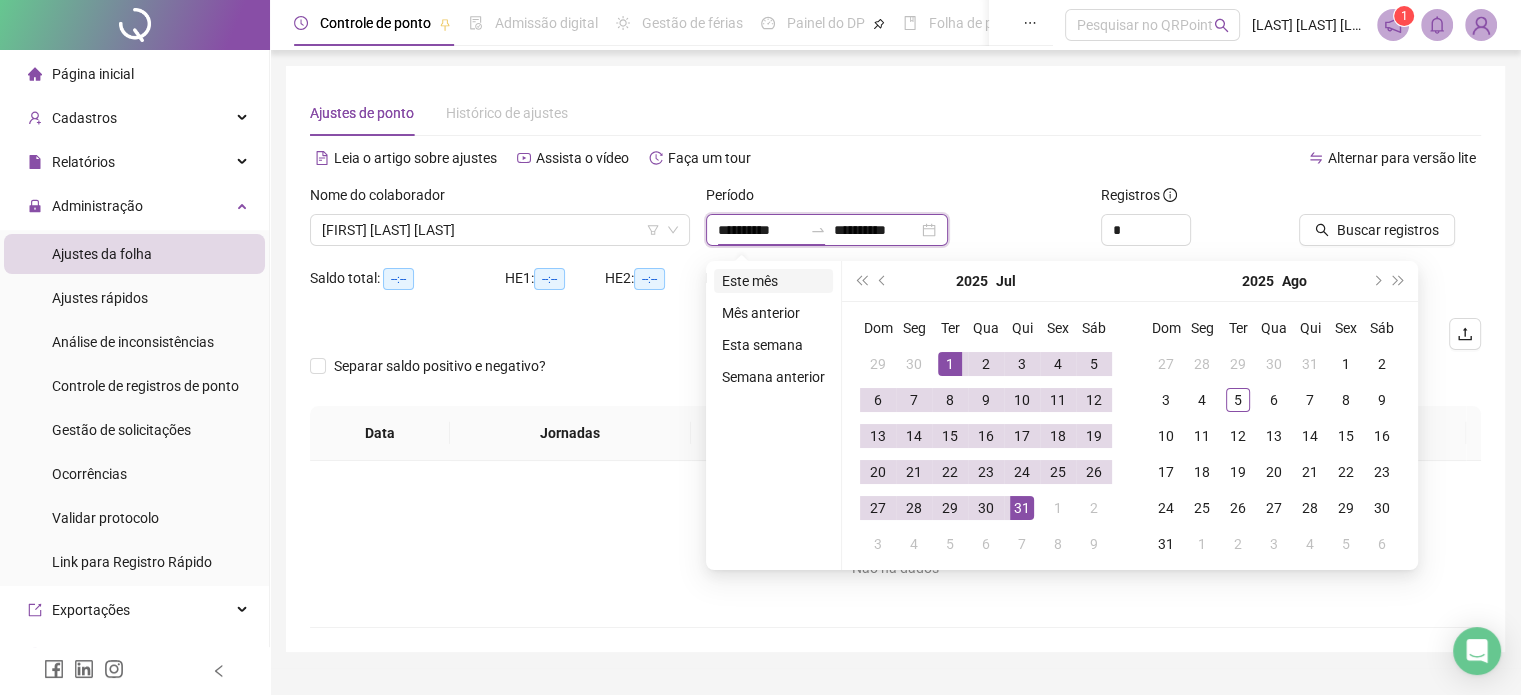 type on "**********" 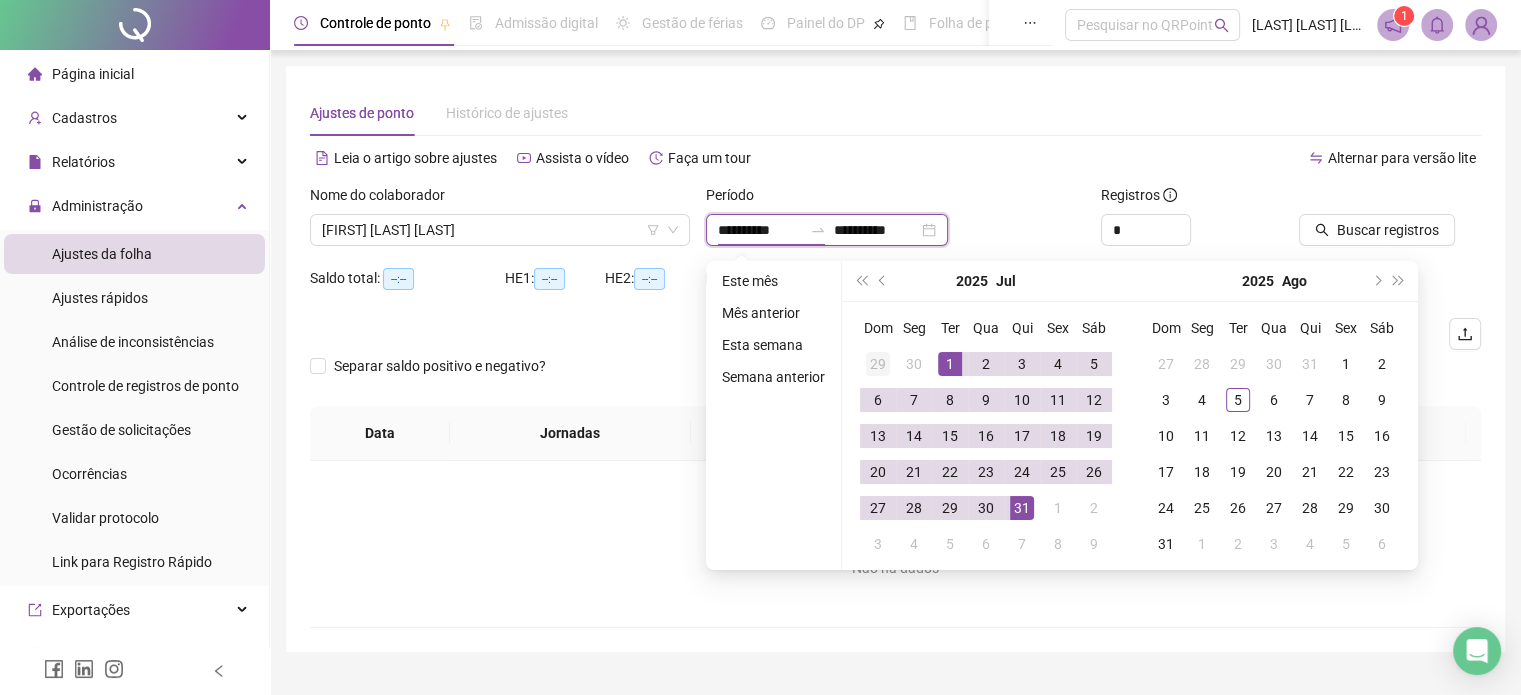 type on "**********" 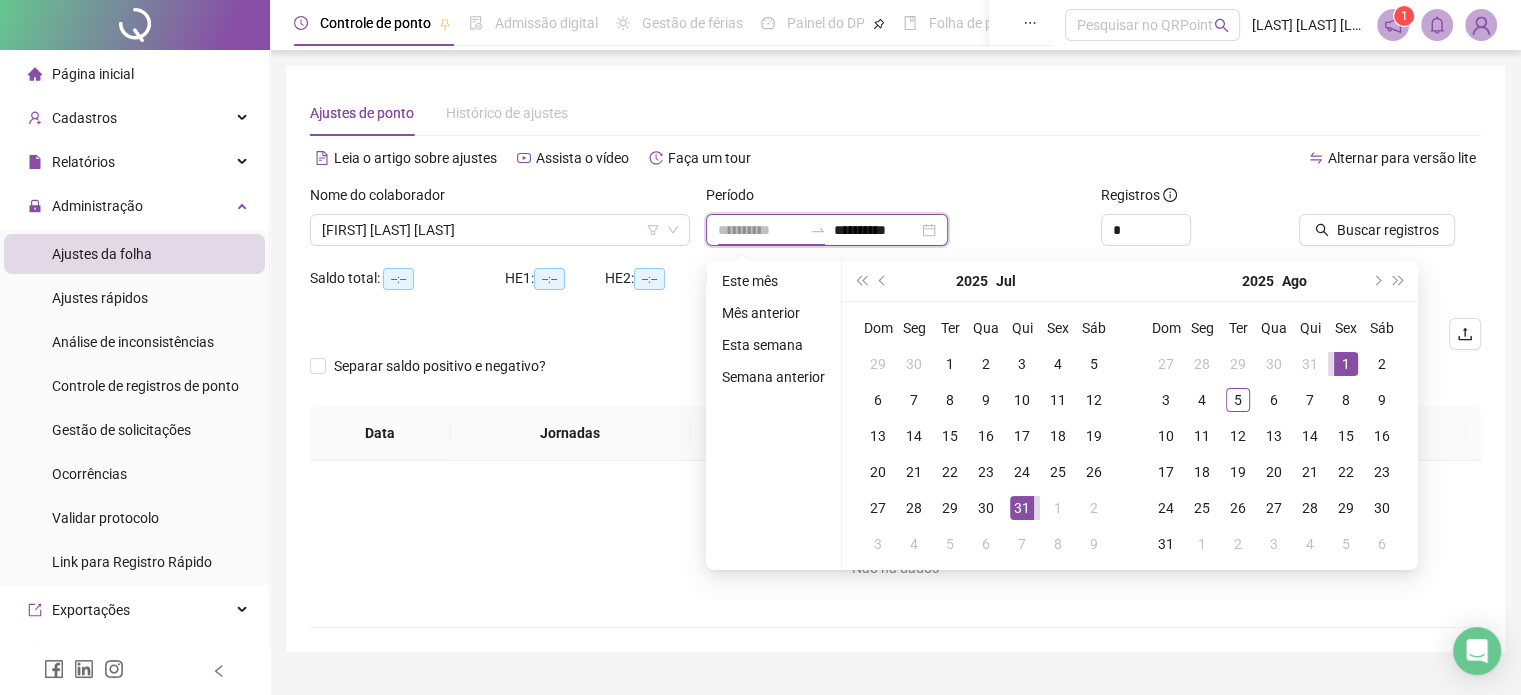 type on "**********" 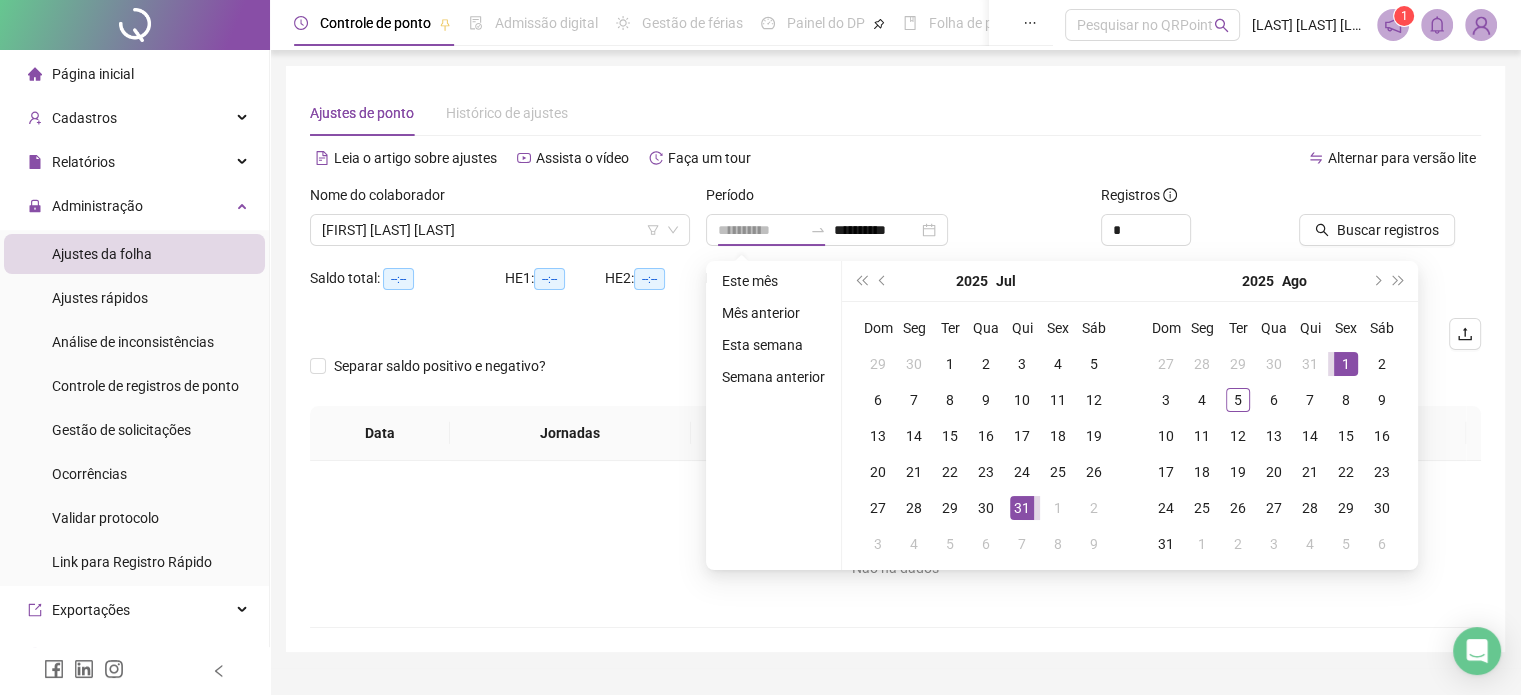 click on "1" at bounding box center (1346, 364) 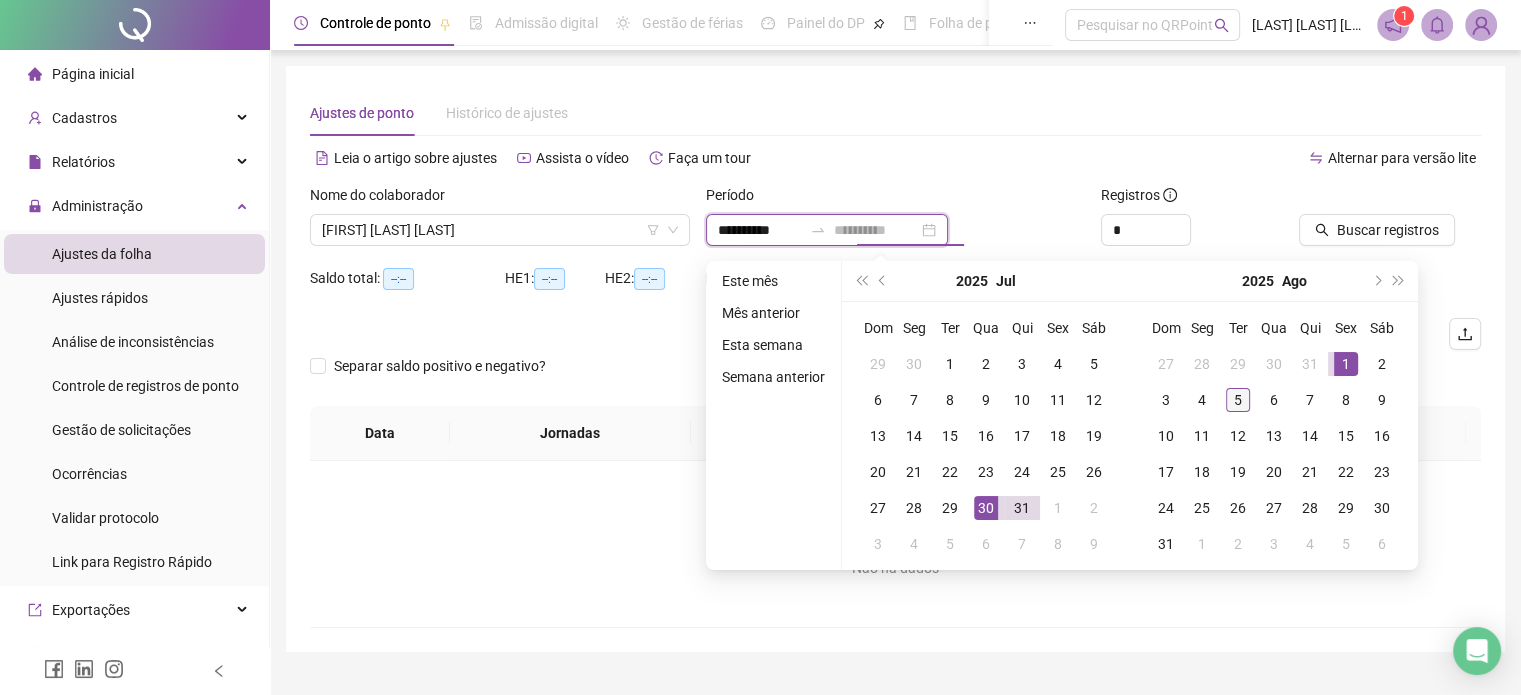 type on "**********" 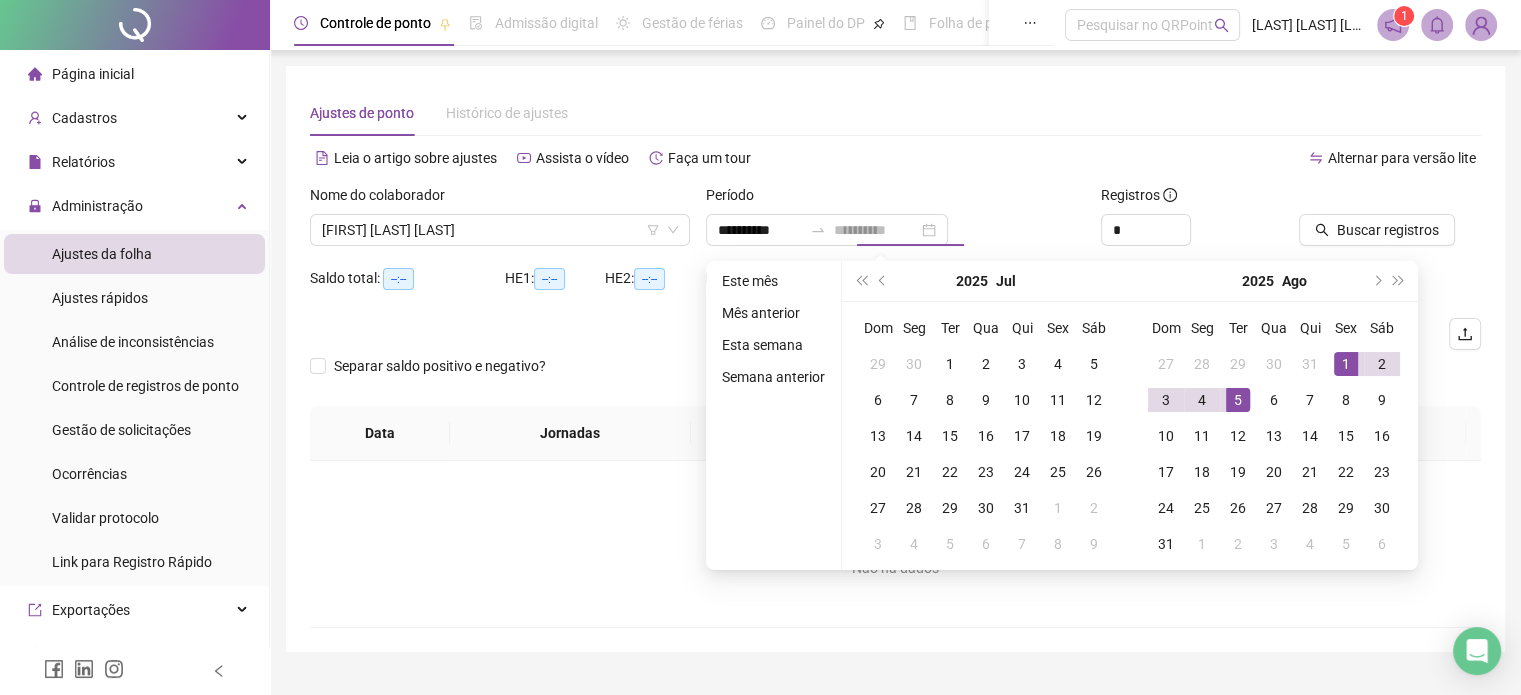 drag, startPoint x: 1239, startPoint y: 391, endPoint x: 1255, endPoint y: 383, distance: 17.888544 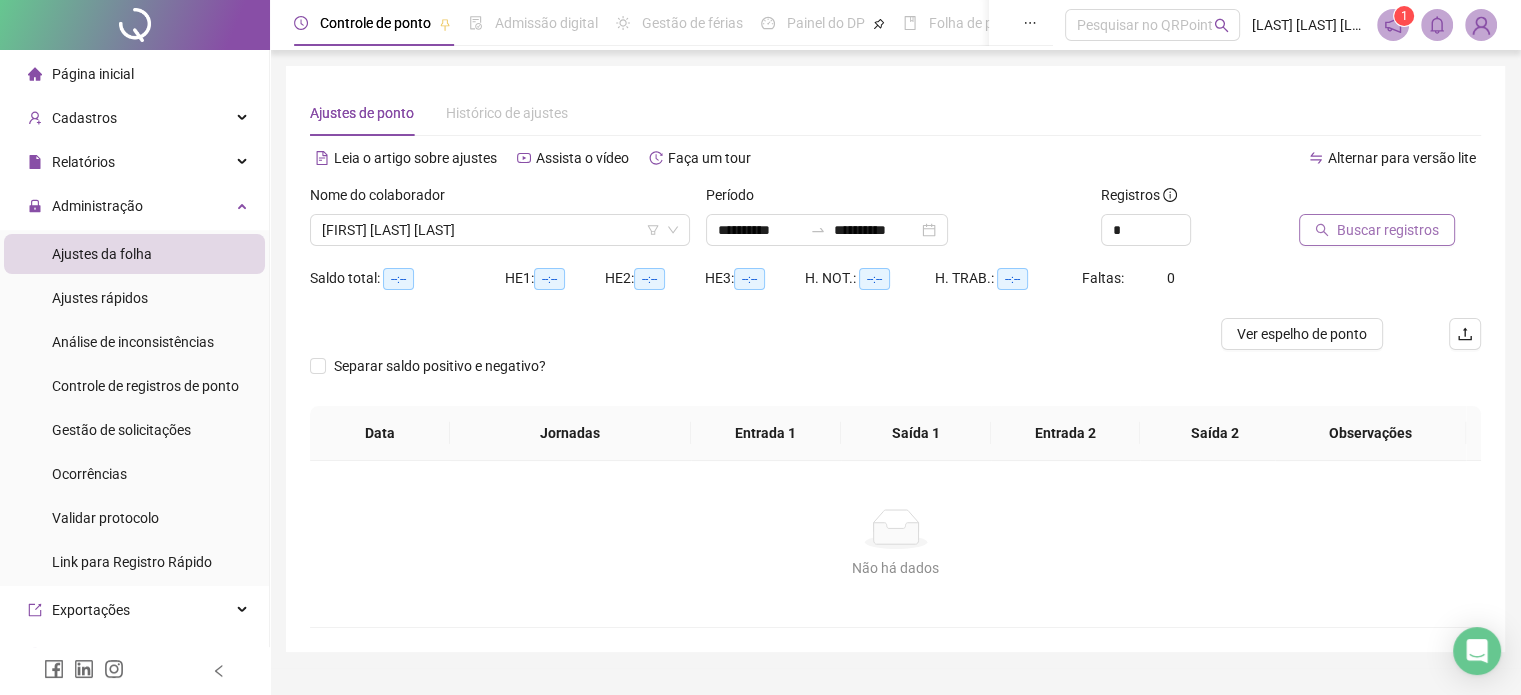 click on "Buscar registros" at bounding box center [1388, 230] 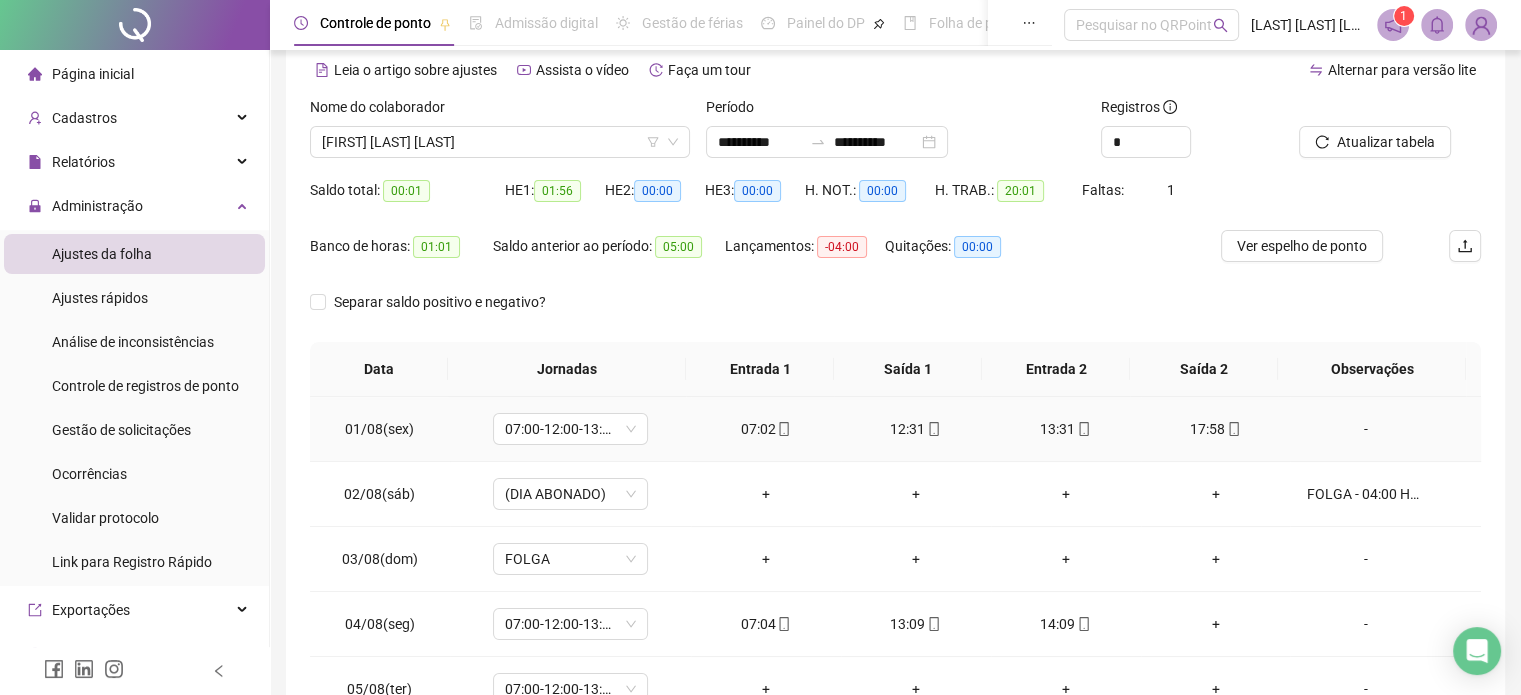 scroll, scrollTop: 0, scrollLeft: 0, axis: both 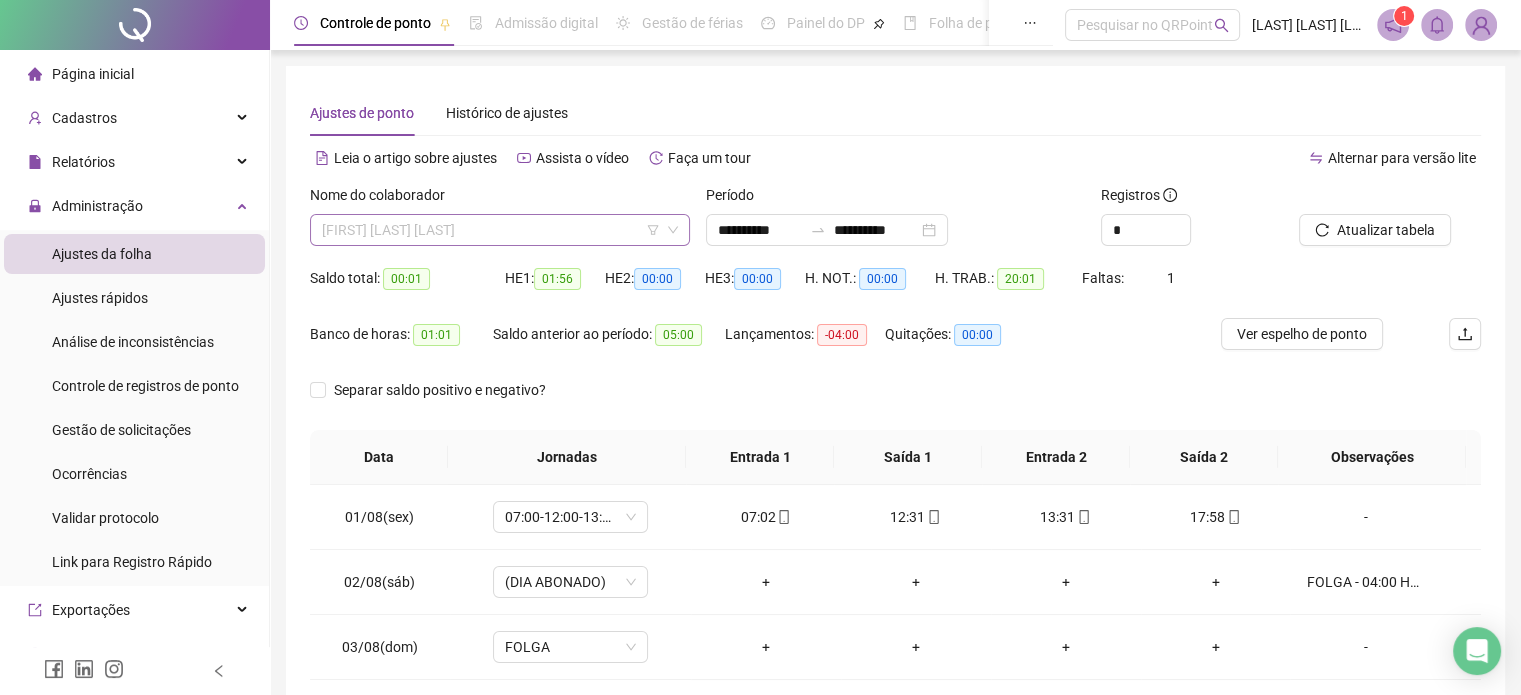 click on "[FIRST] [LAST] [LAST]" at bounding box center (500, 230) 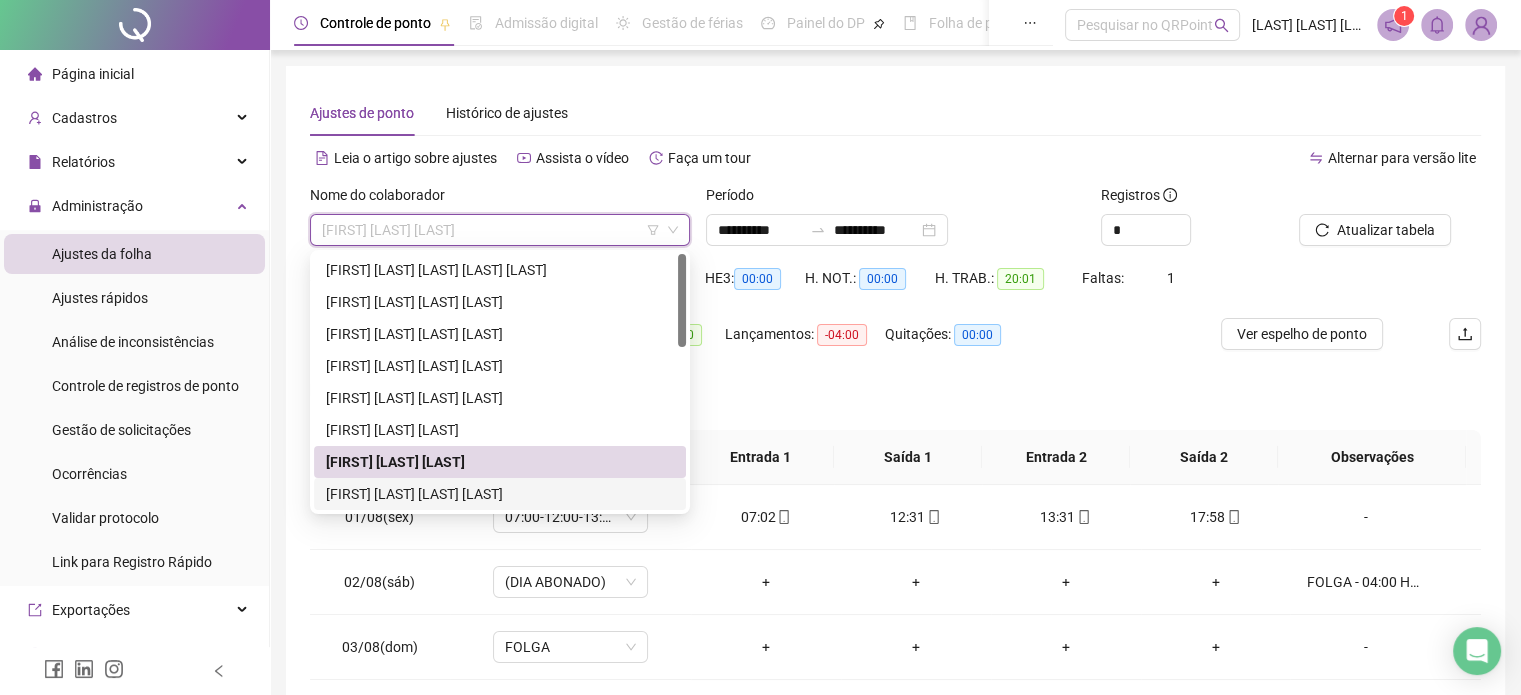 click on "[FIRST] [LAST] [LAST] [LAST]" at bounding box center (500, 494) 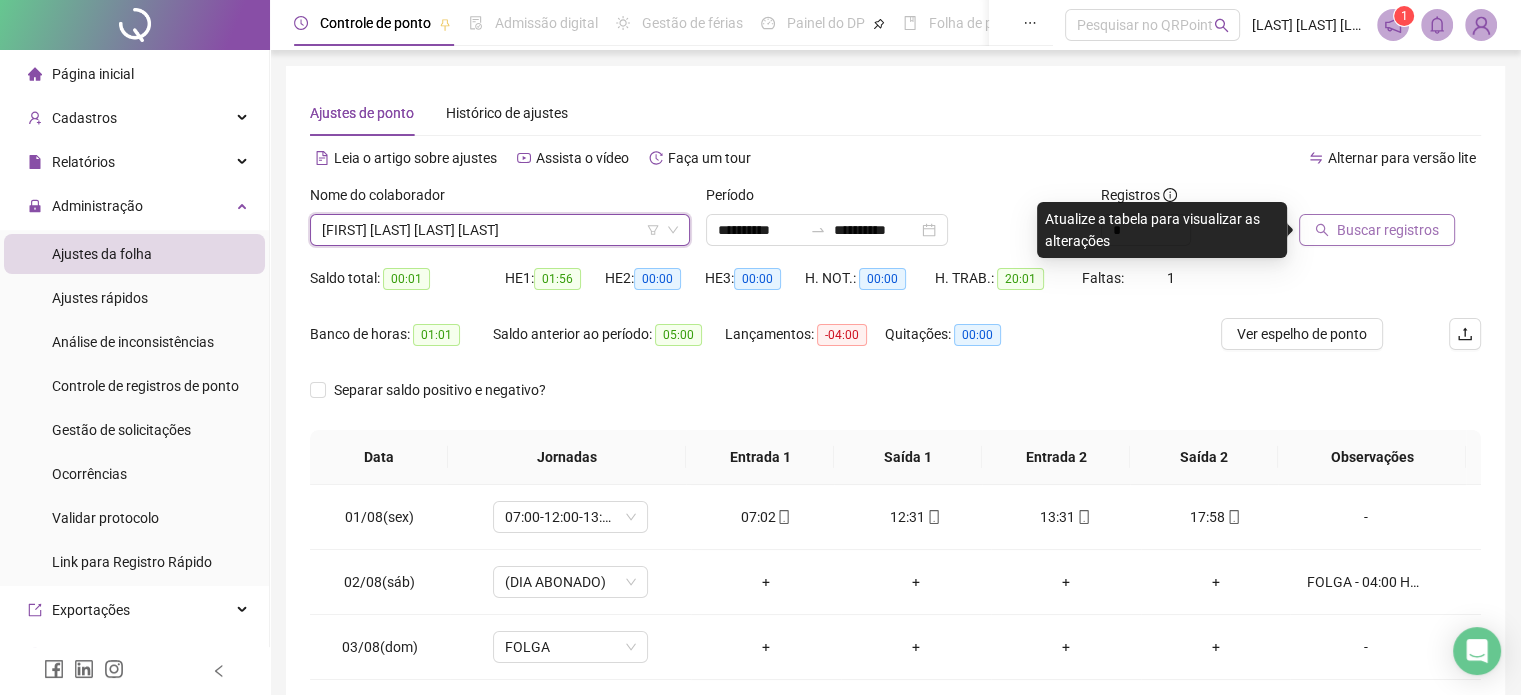 click on "Buscar registros" at bounding box center [1388, 230] 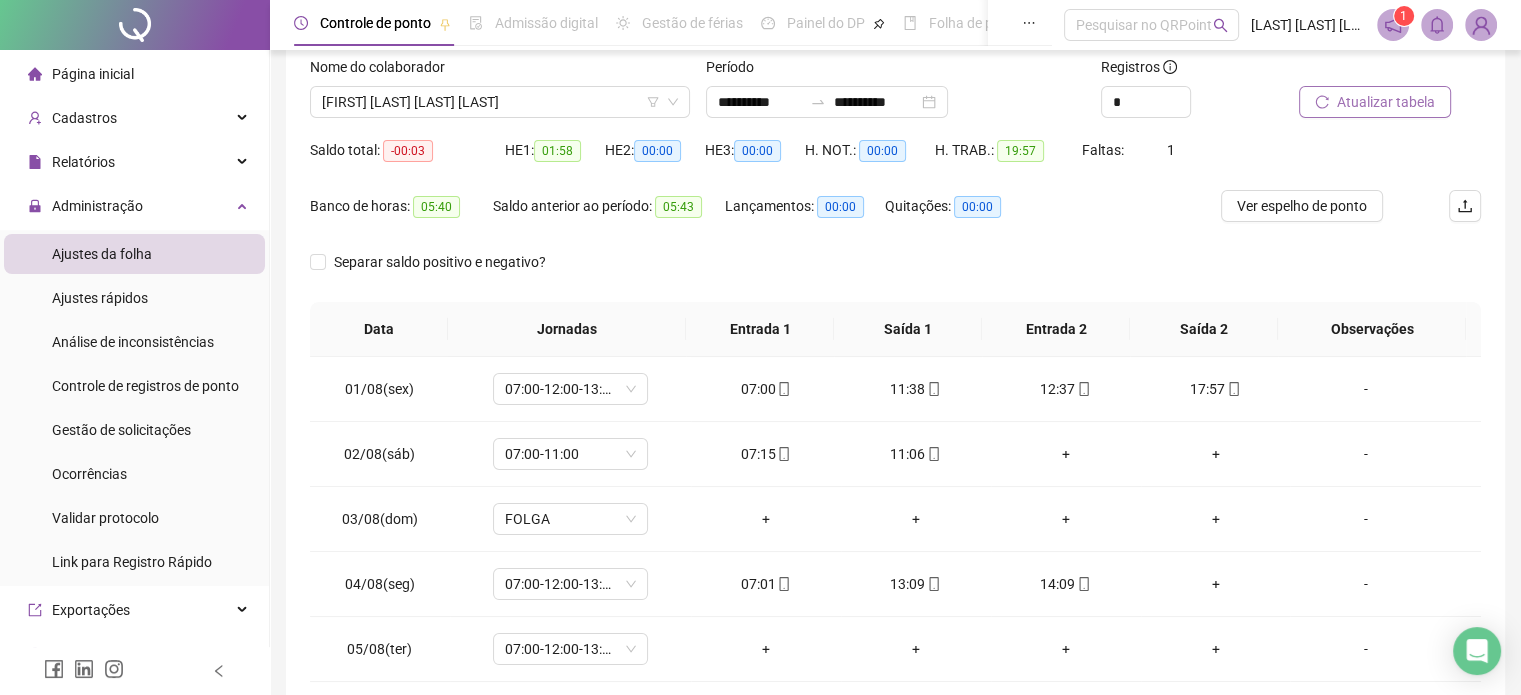 scroll, scrollTop: 0, scrollLeft: 0, axis: both 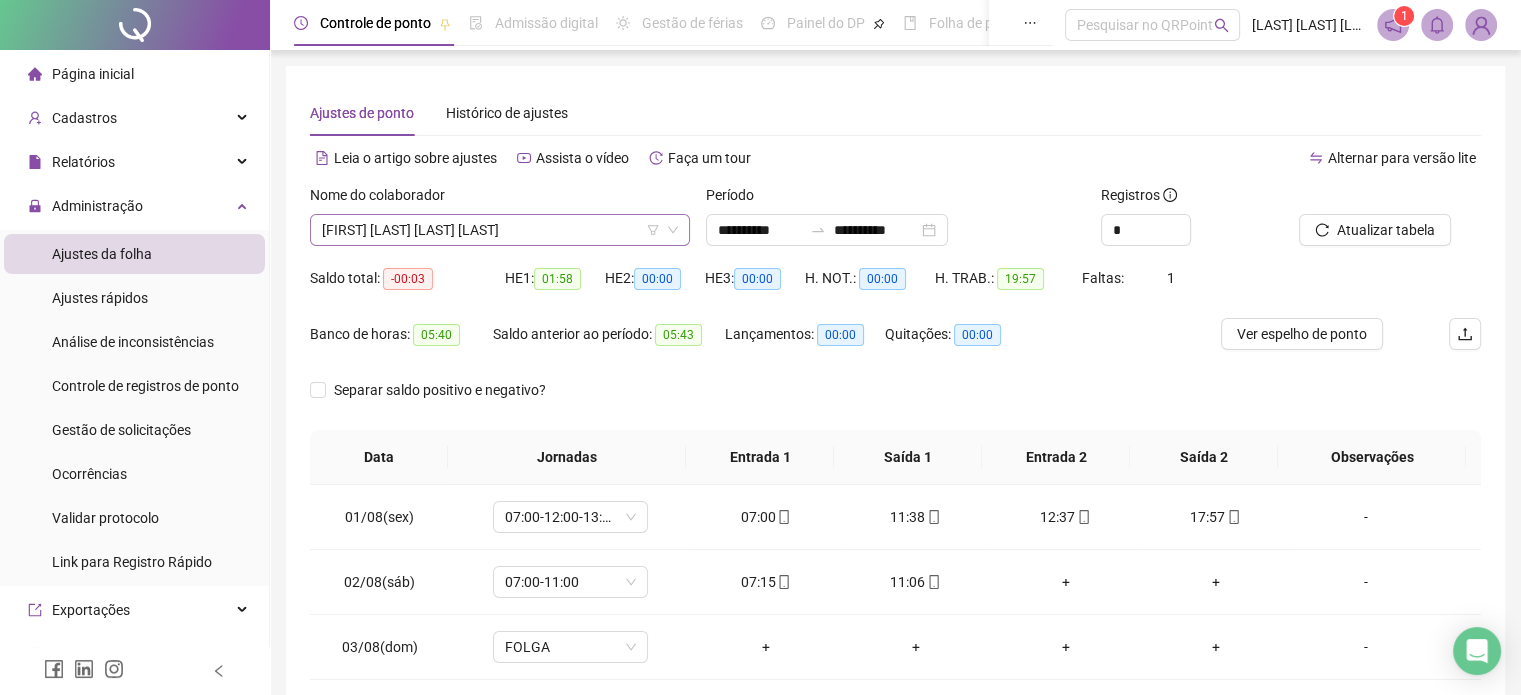 click on "[FIRST] [LAST] [LAST] [LAST]" at bounding box center [500, 230] 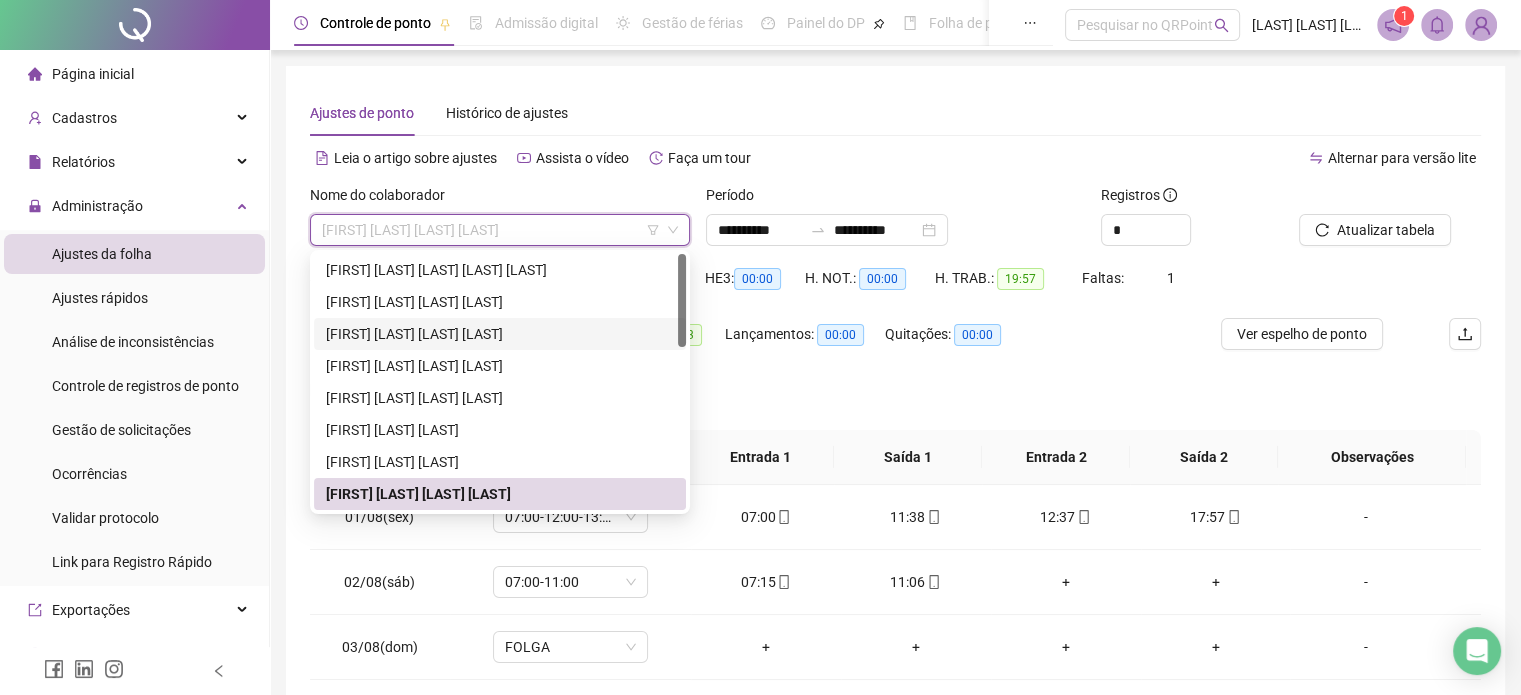 click on "[FIRST] [LAST] [LAST] [LAST]" at bounding box center (500, 334) 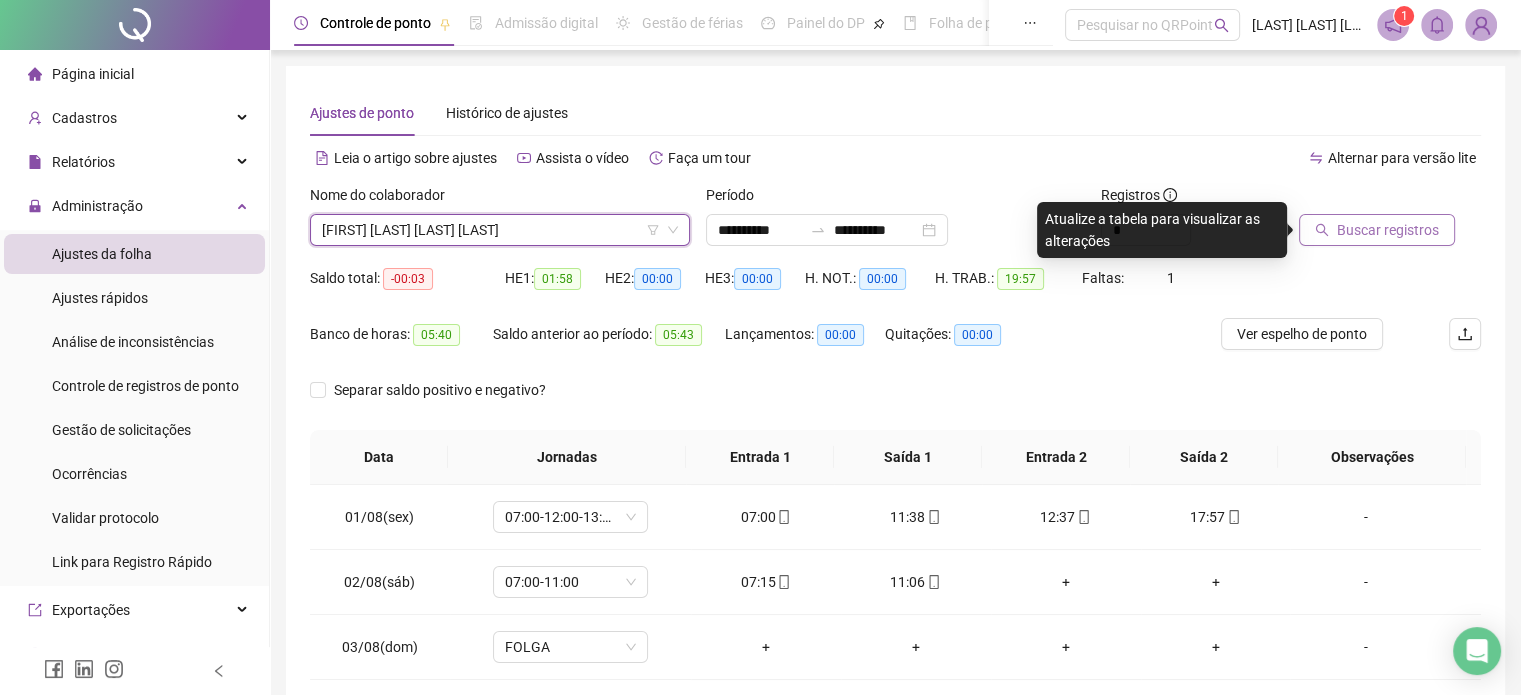 click on "Buscar registros" at bounding box center (1388, 230) 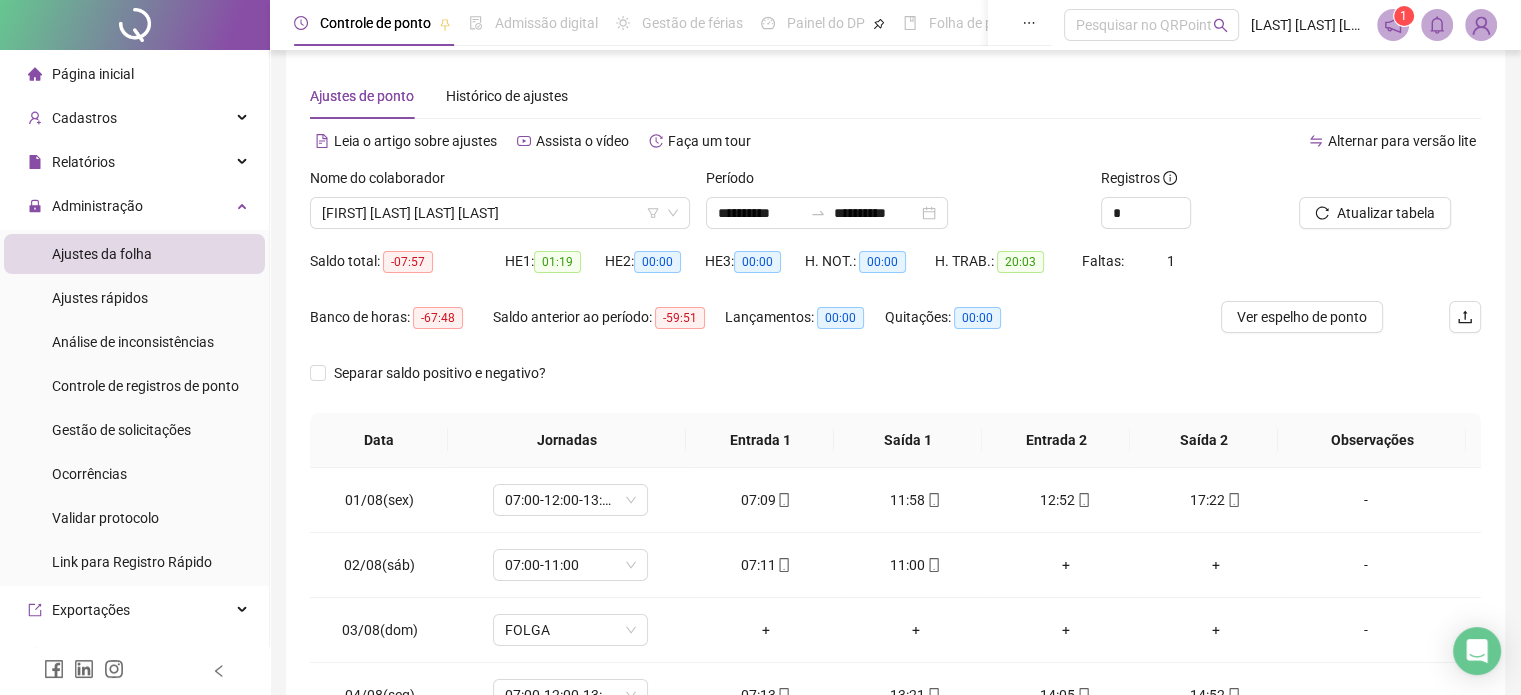 scroll, scrollTop: 0, scrollLeft: 0, axis: both 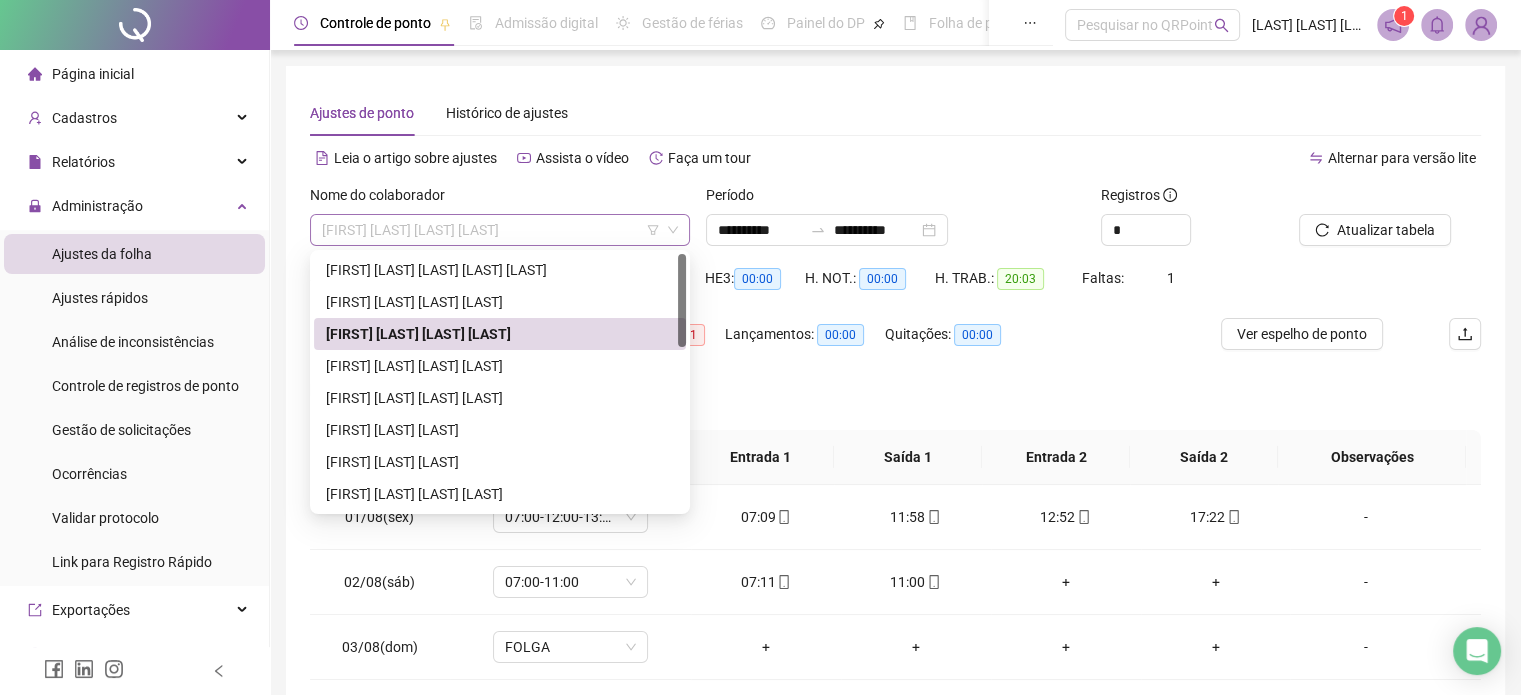 click on "[FIRST] [LAST] [LAST] [LAST]" at bounding box center [500, 230] 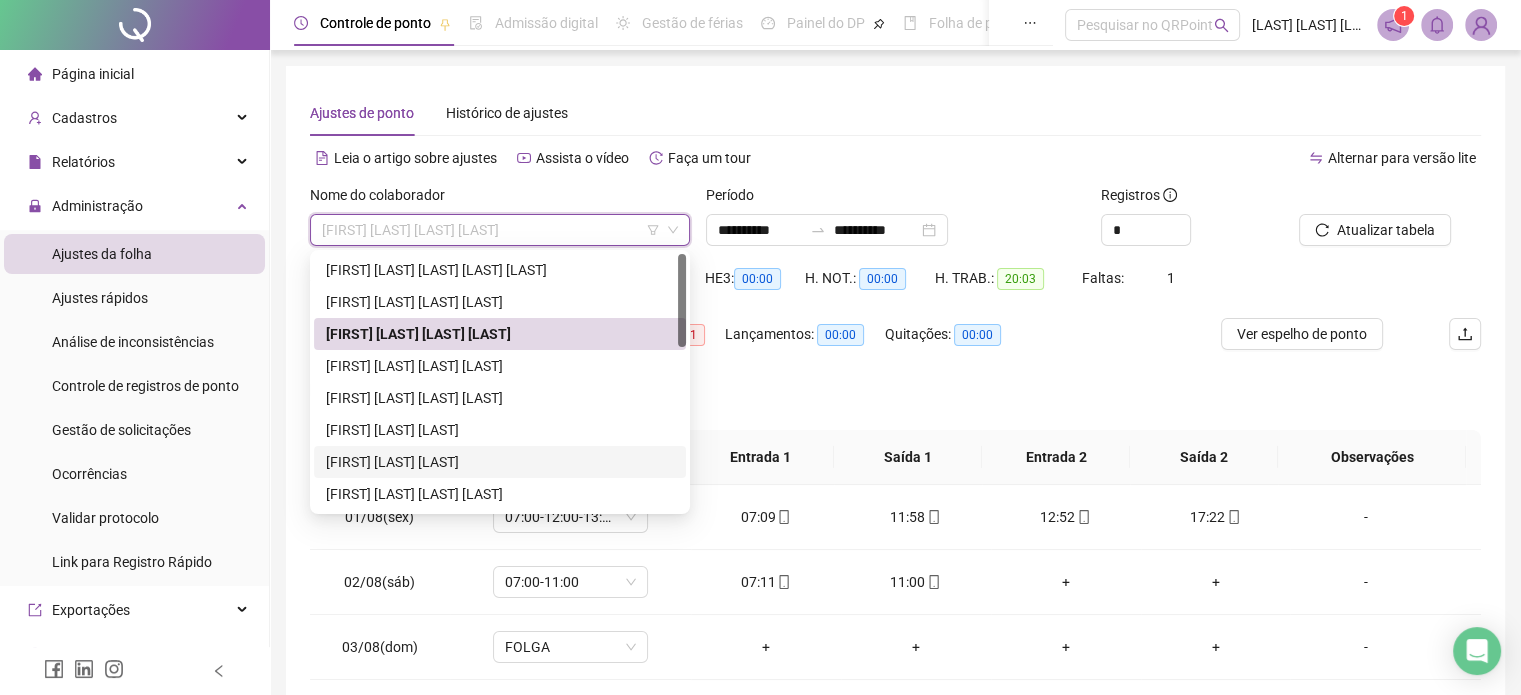 scroll, scrollTop: 100, scrollLeft: 0, axis: vertical 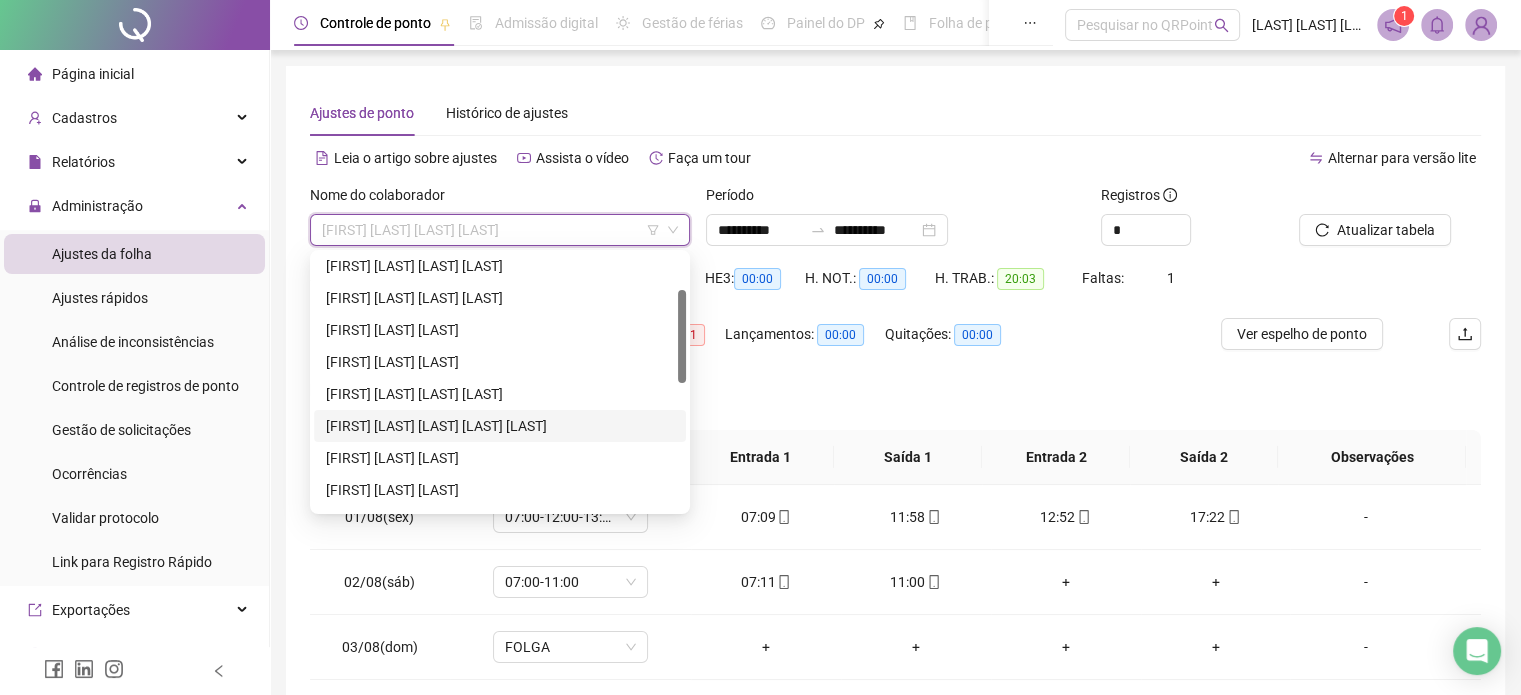 click on "[FIRST] [LAST] [LAST] [LAST] [LAST]" at bounding box center [500, 426] 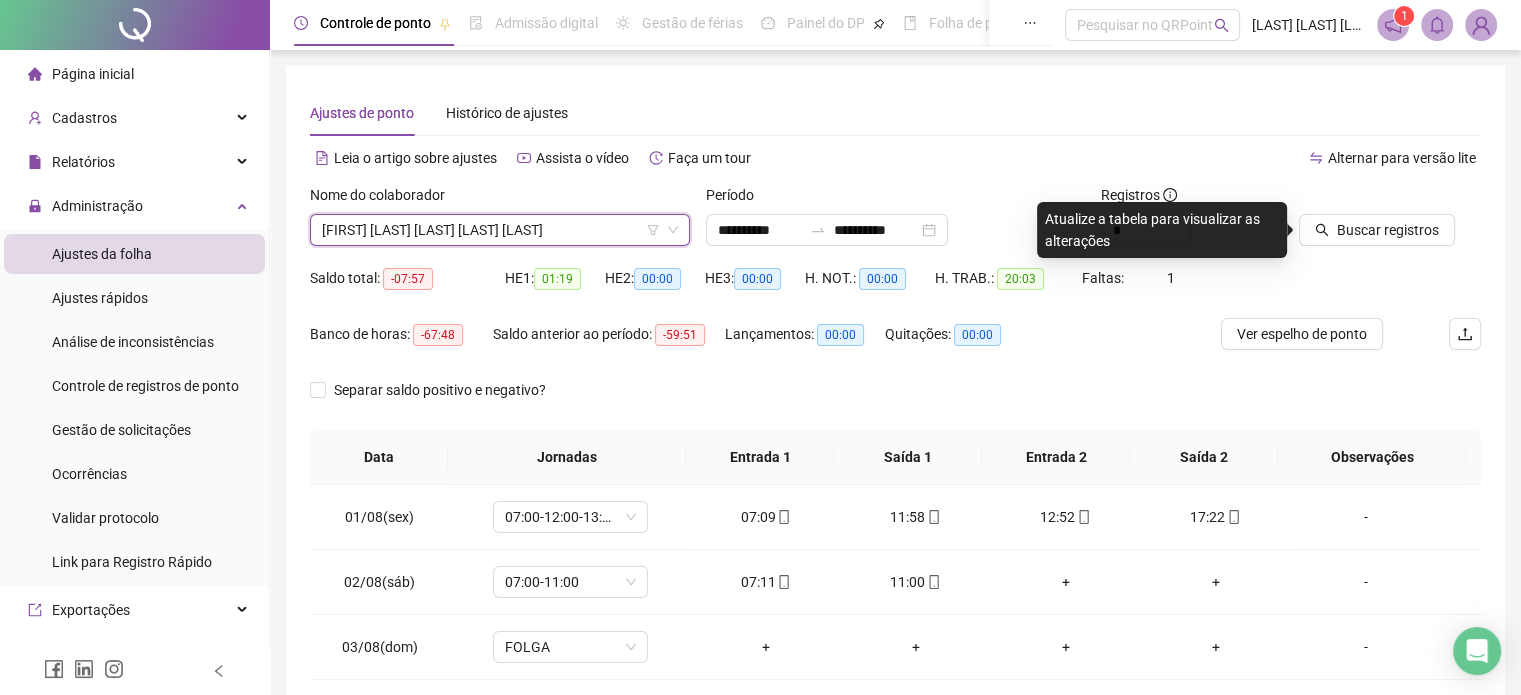 click on "[FIRST] [LAST] [LAST] [LAST] [LAST]" at bounding box center [500, 230] 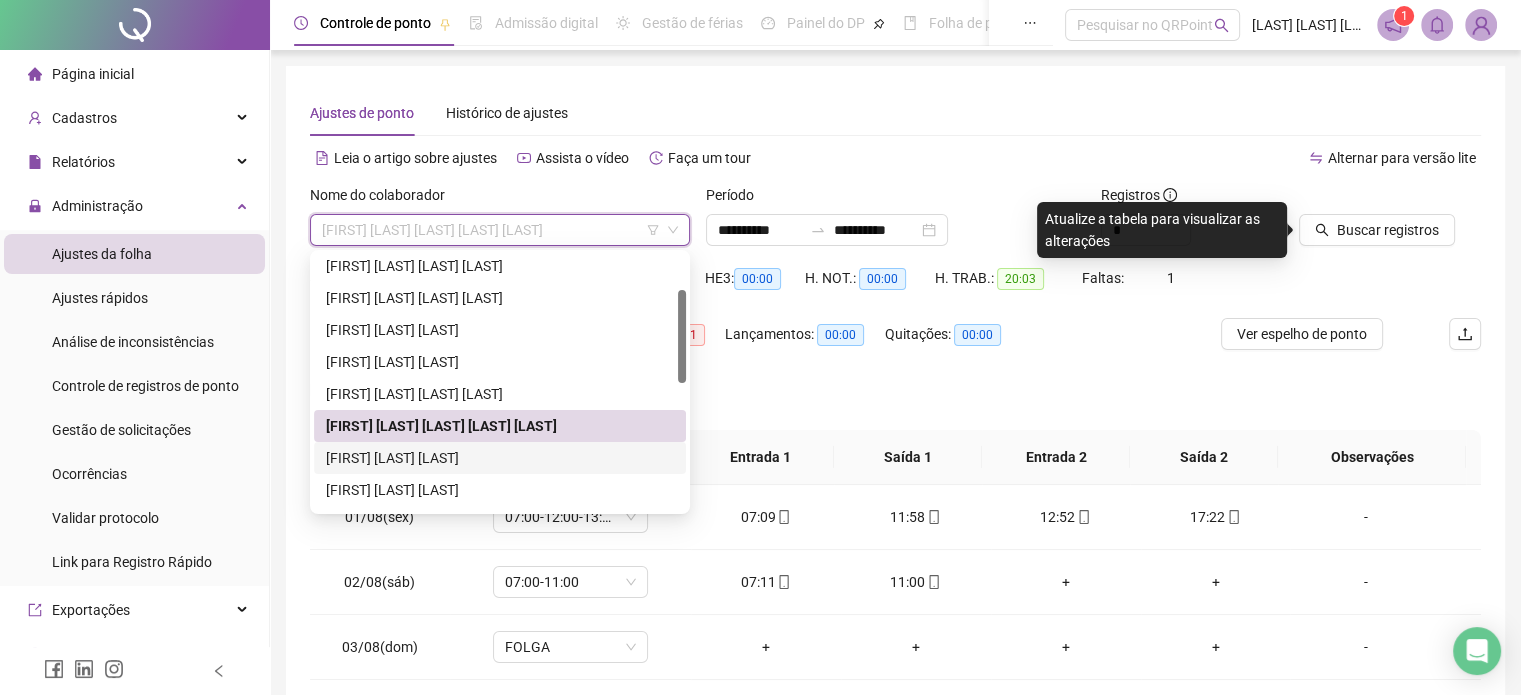 click on "[FIRST] [LAST] [LAST]" at bounding box center [500, 458] 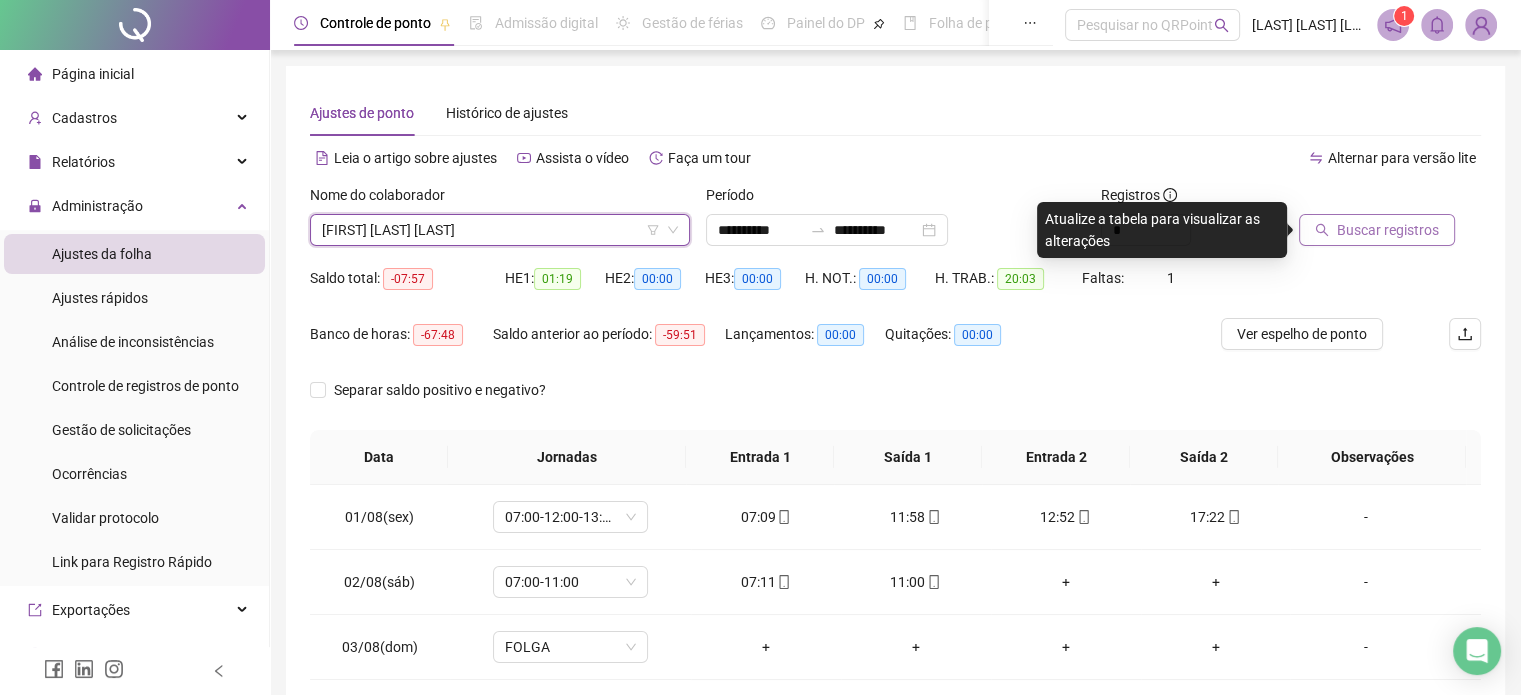 click on "Buscar registros" at bounding box center (1388, 230) 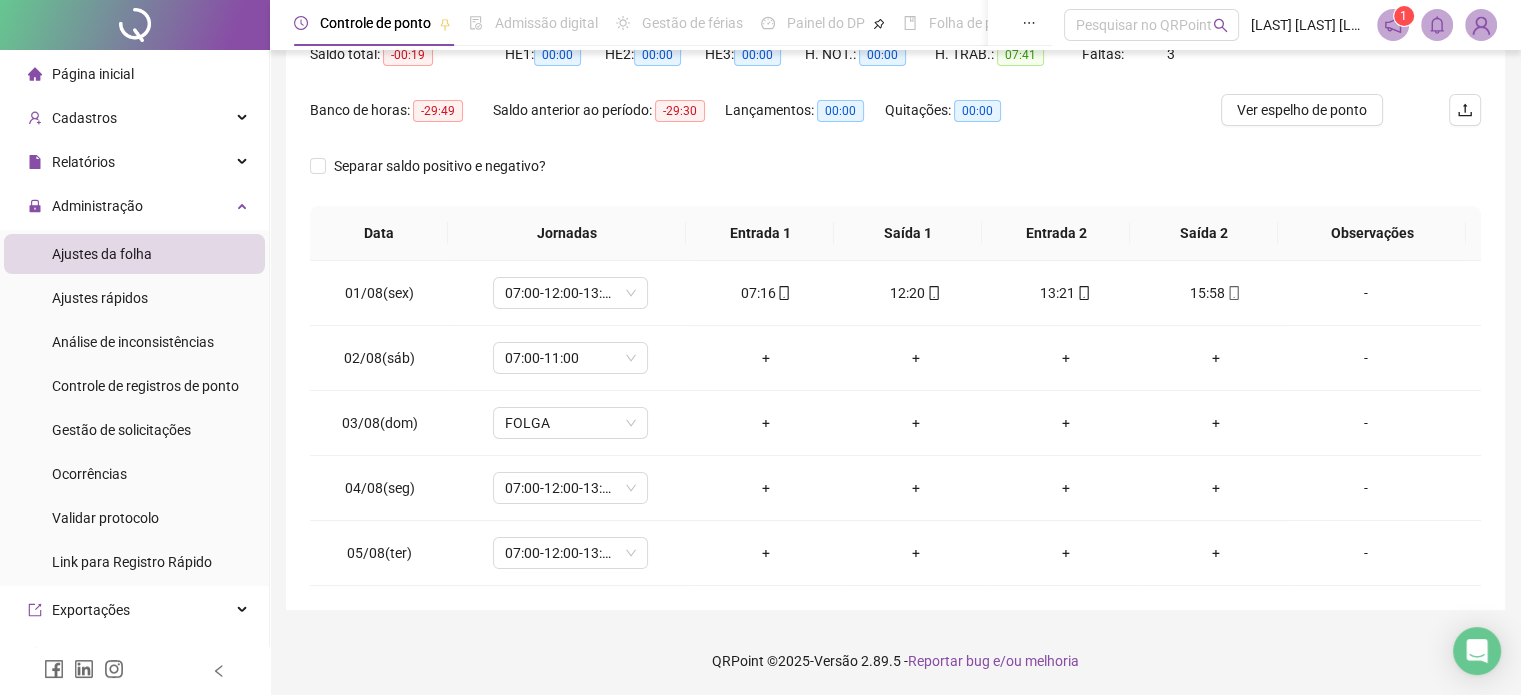 scroll, scrollTop: 0, scrollLeft: 0, axis: both 